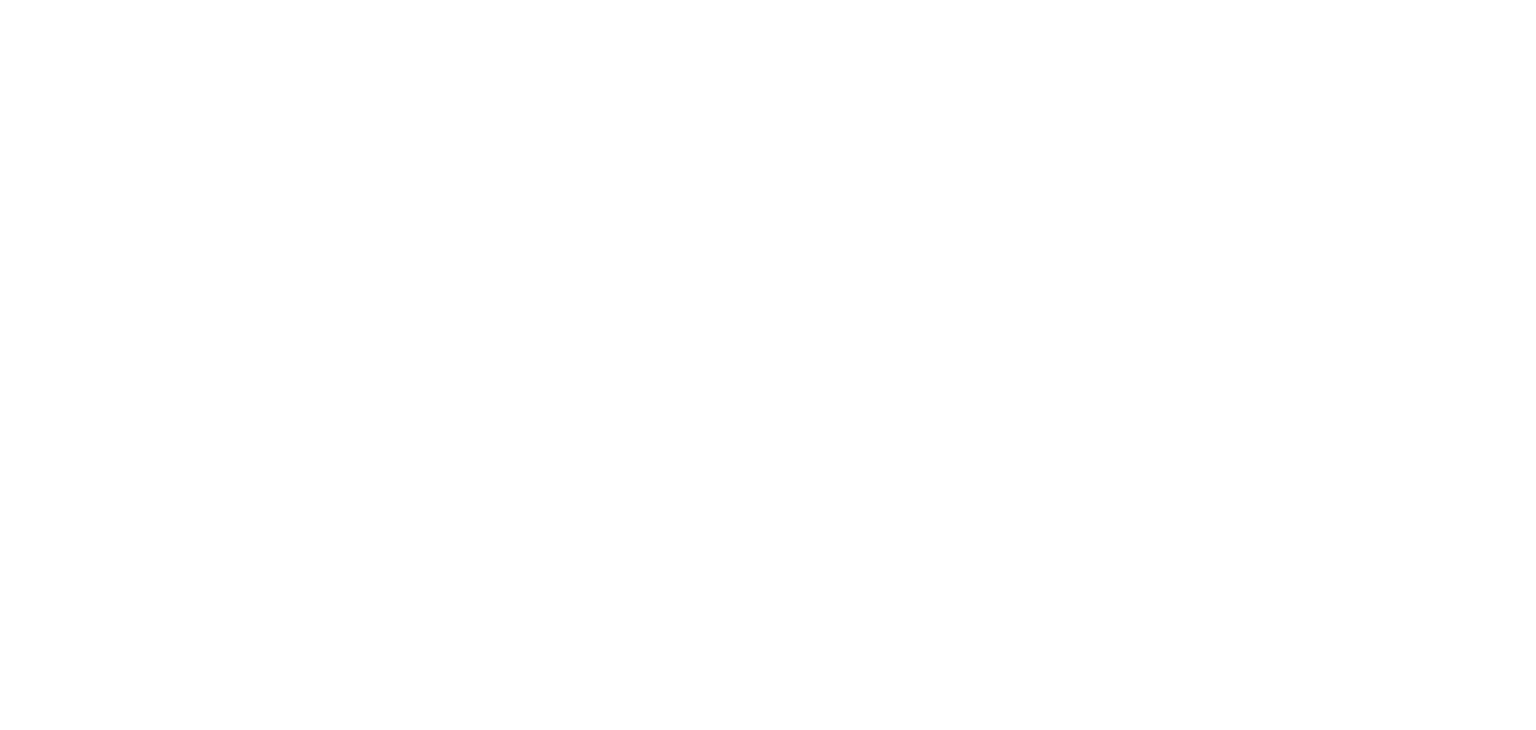 scroll, scrollTop: 0, scrollLeft: 0, axis: both 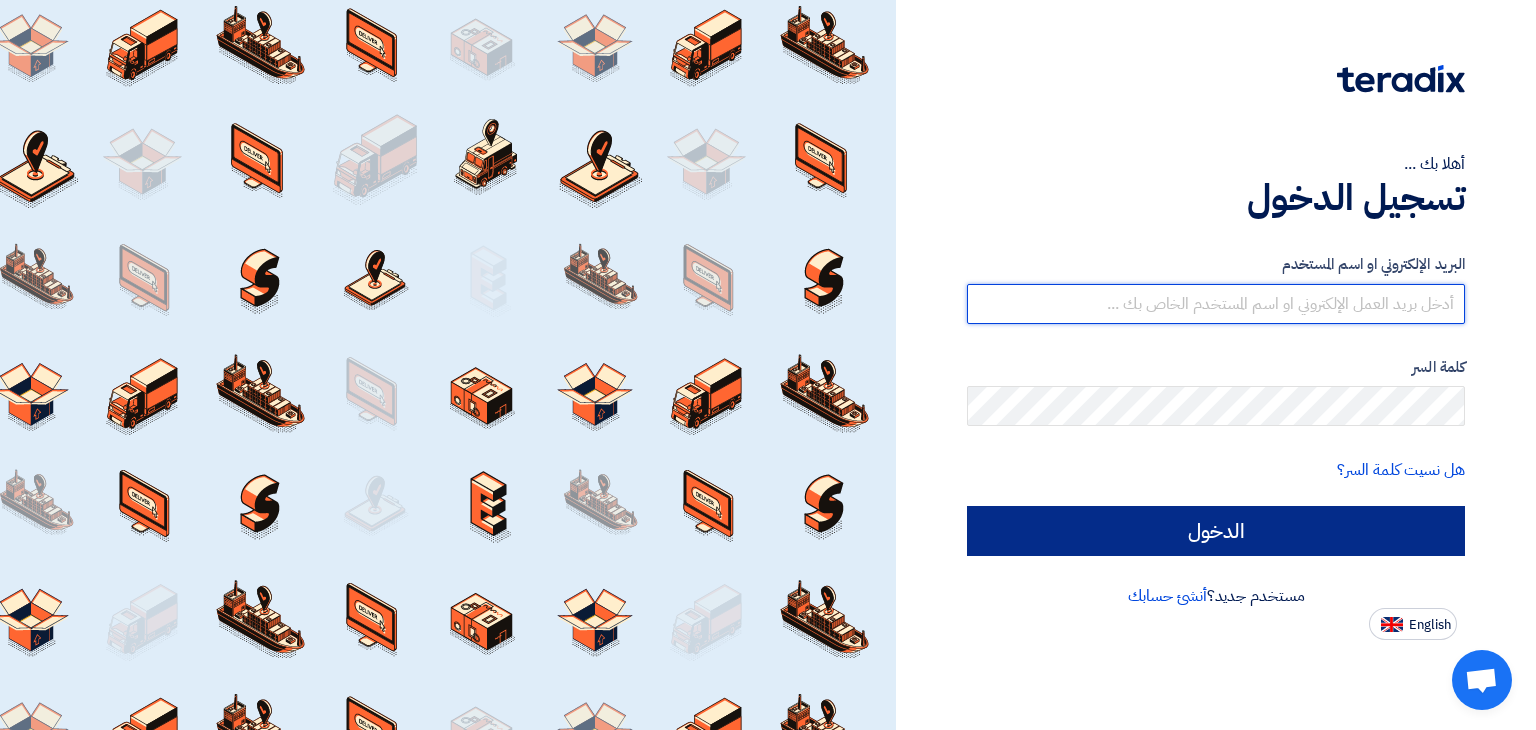 type on "[EMAIL]" 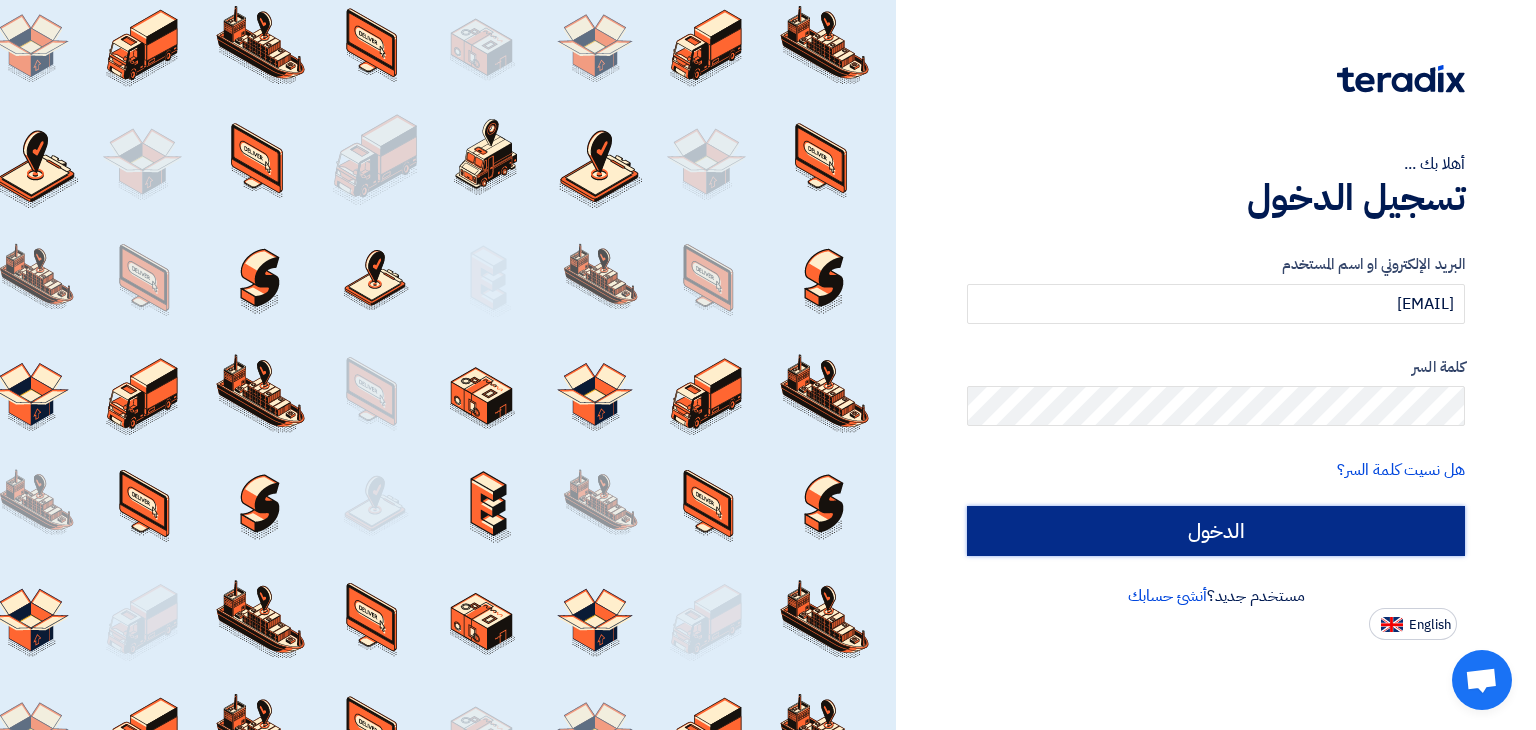 click on "الدخول" 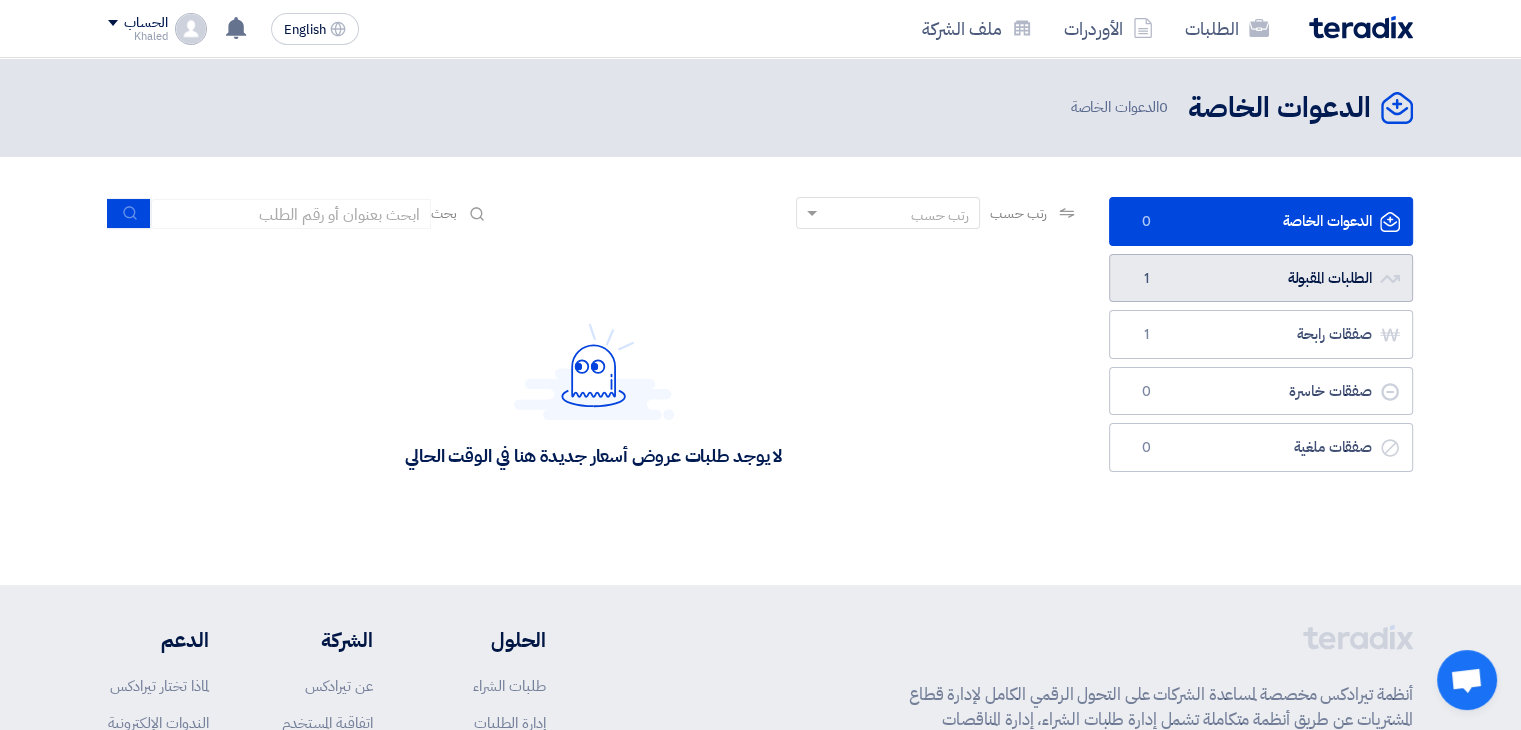 click on "الطلبات المقبولة
الطلبات المقبولة
1" 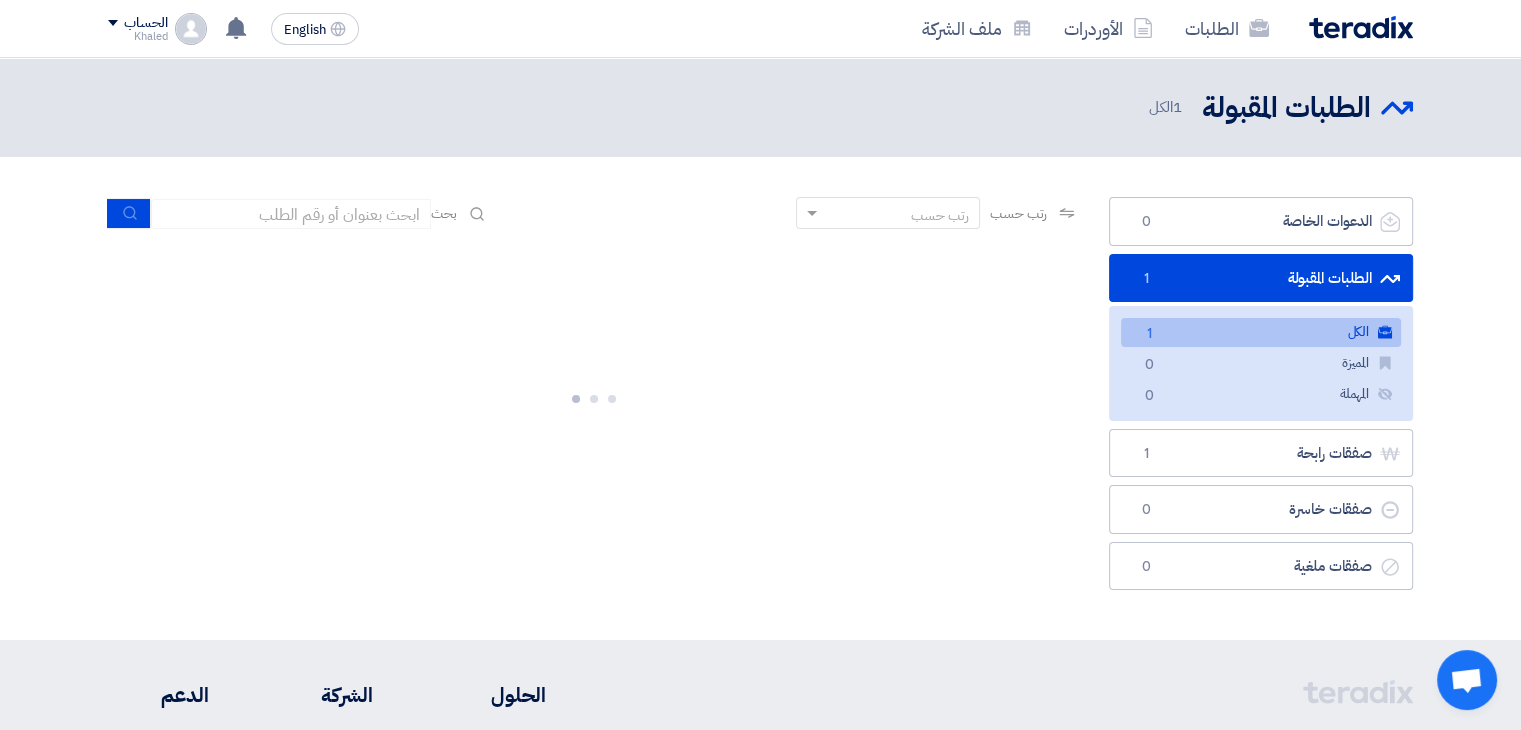 click on "الطلبات المقبولة
الطلبات المقبولة
1" 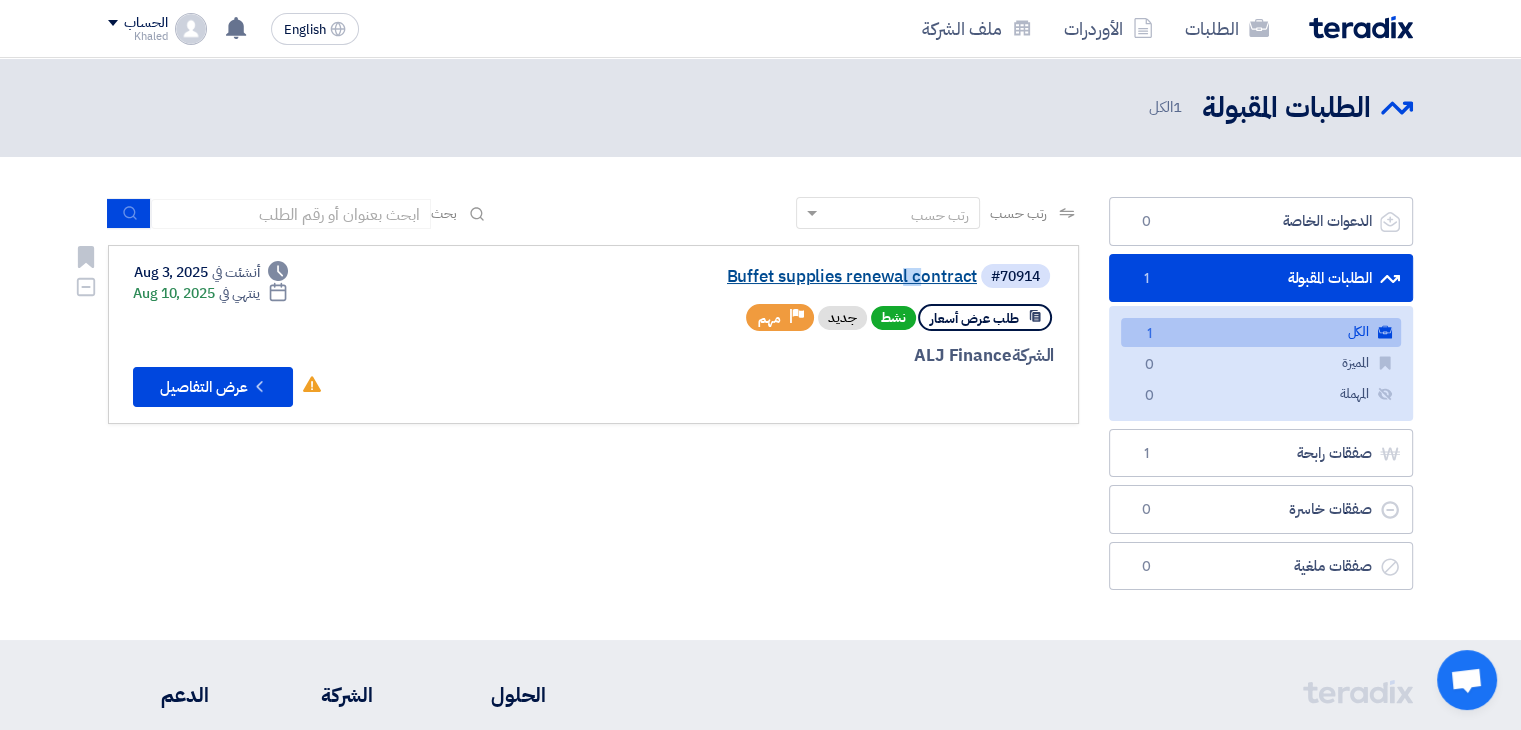 drag, startPoint x: 831, startPoint y: 266, endPoint x: 816, endPoint y: 274, distance: 17 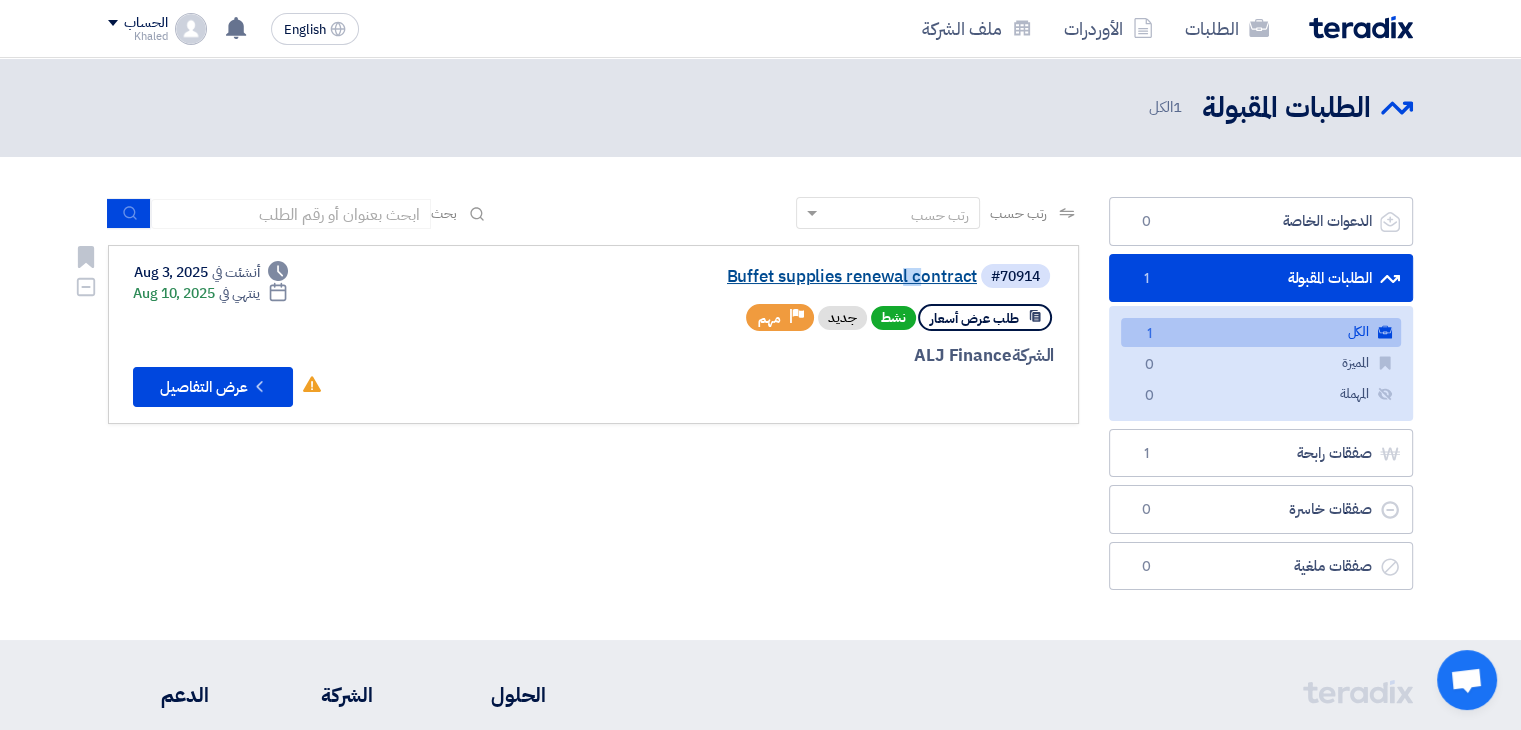 click on "Buffet supplies renewal contract" 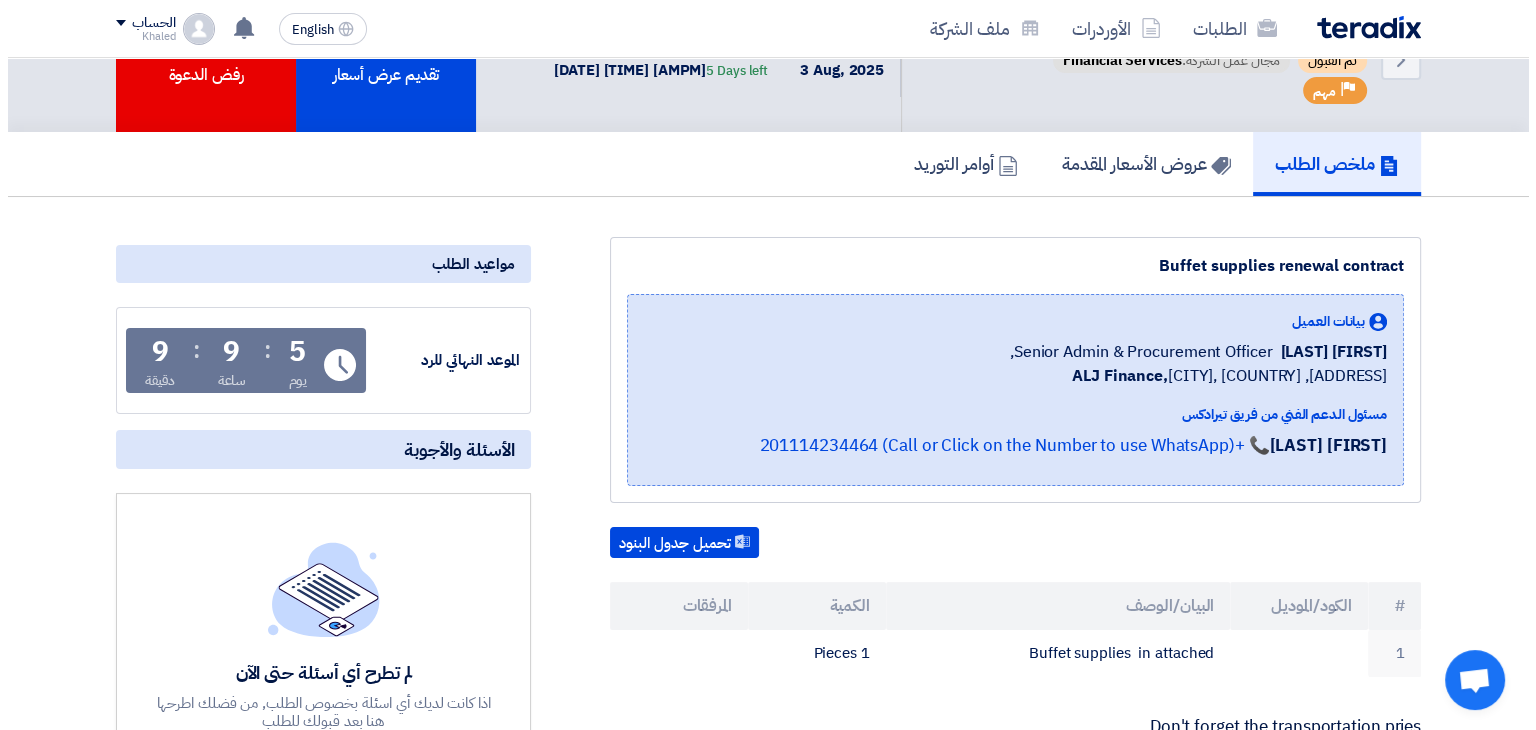 scroll, scrollTop: 44, scrollLeft: 0, axis: vertical 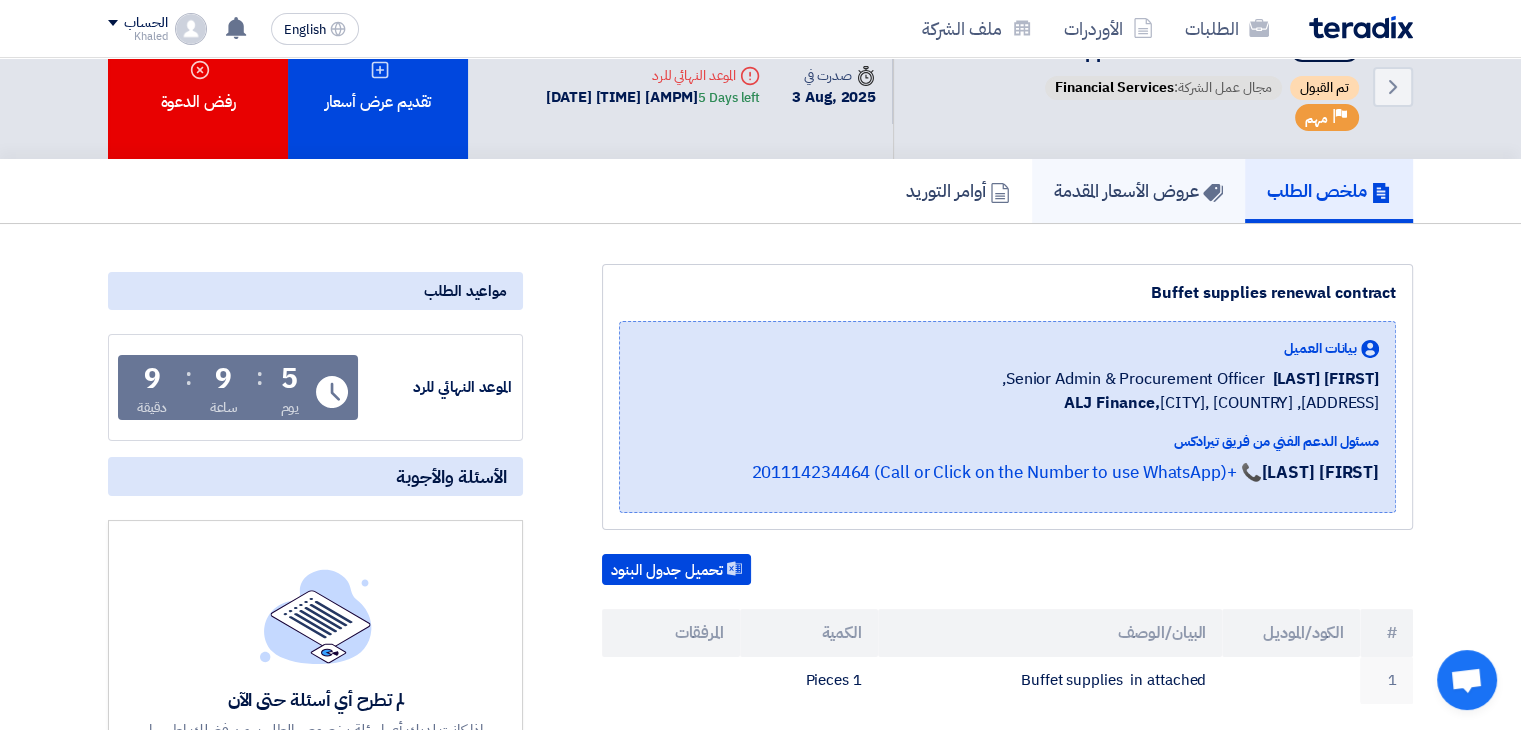 click on "عروض الأسعار المقدمة" 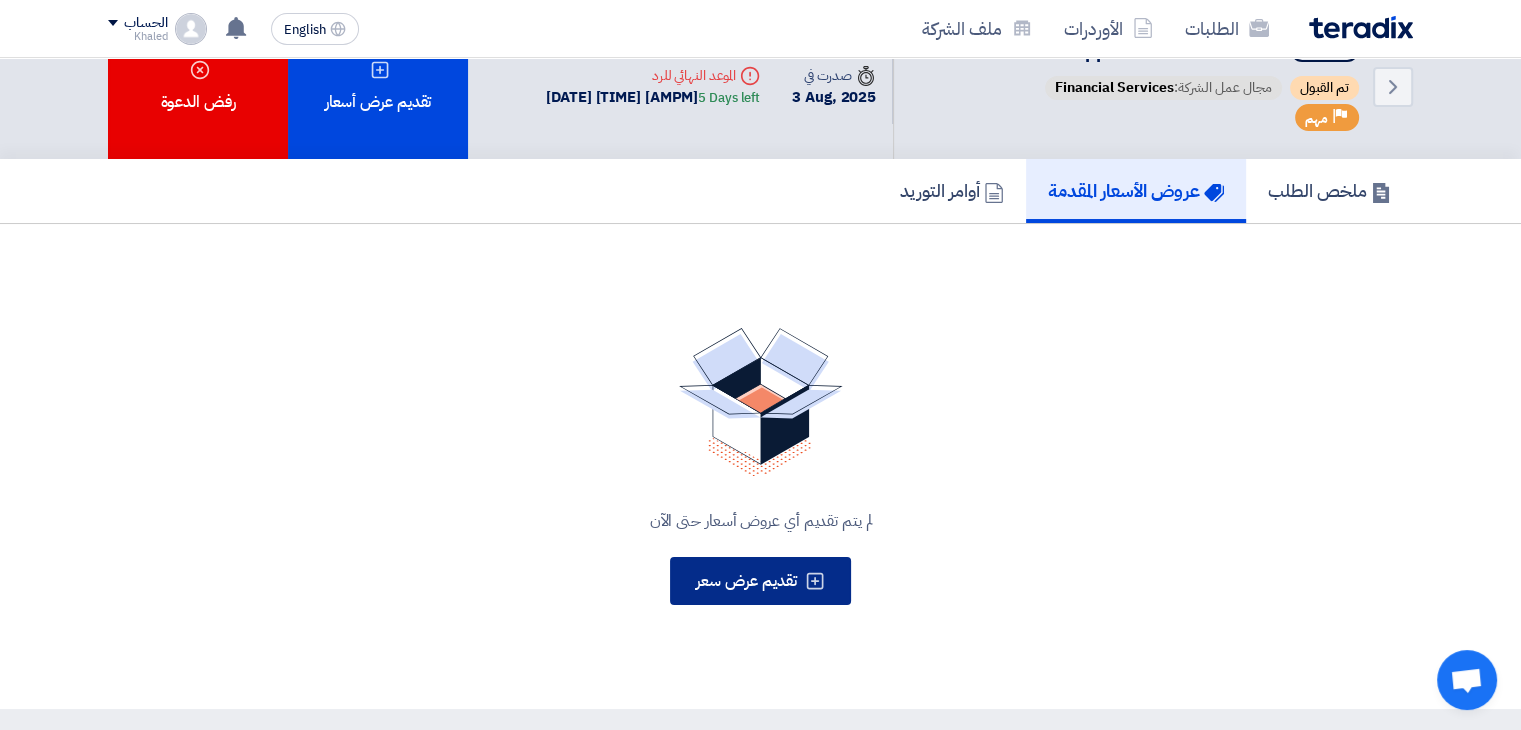 click on "تقديم عرض سعر" 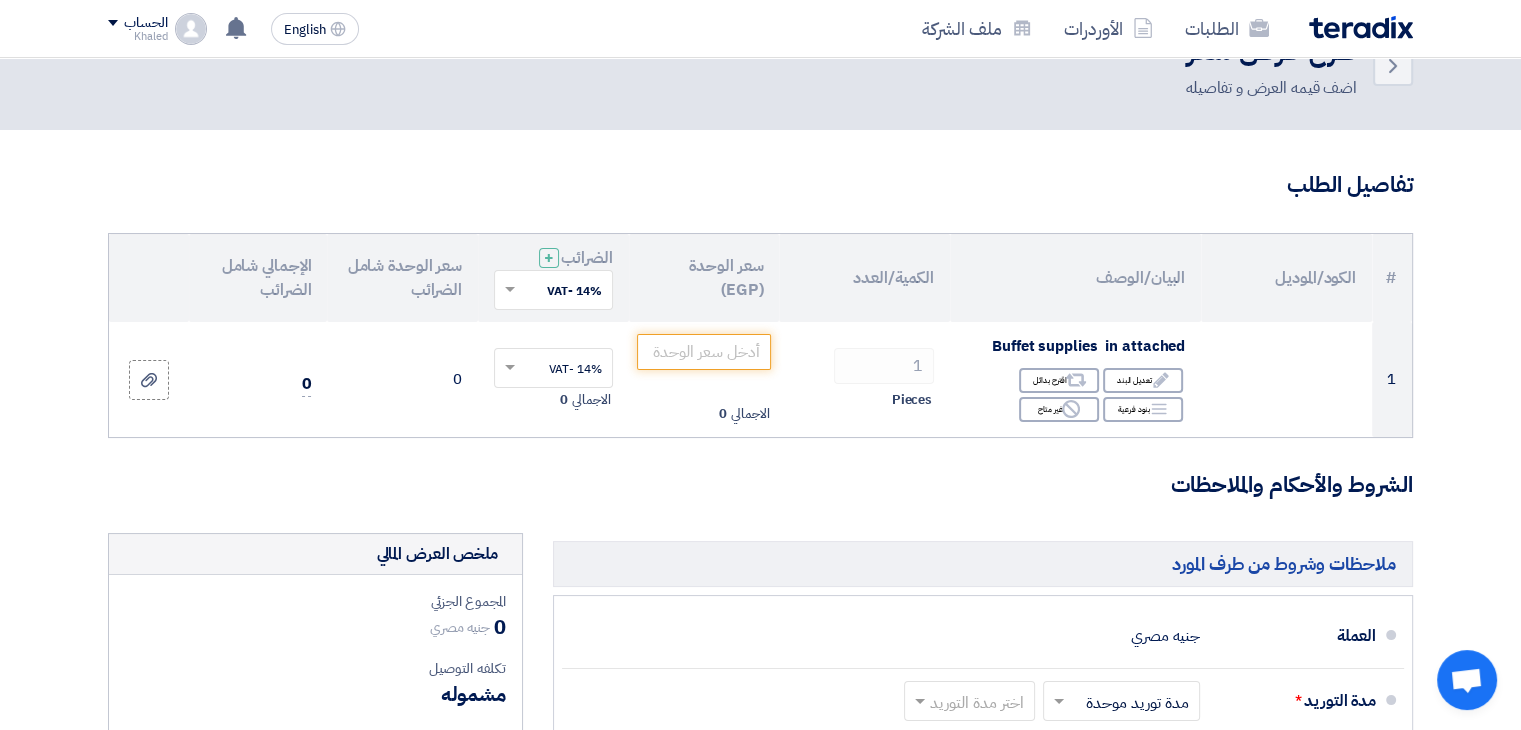 scroll, scrollTop: 0, scrollLeft: 0, axis: both 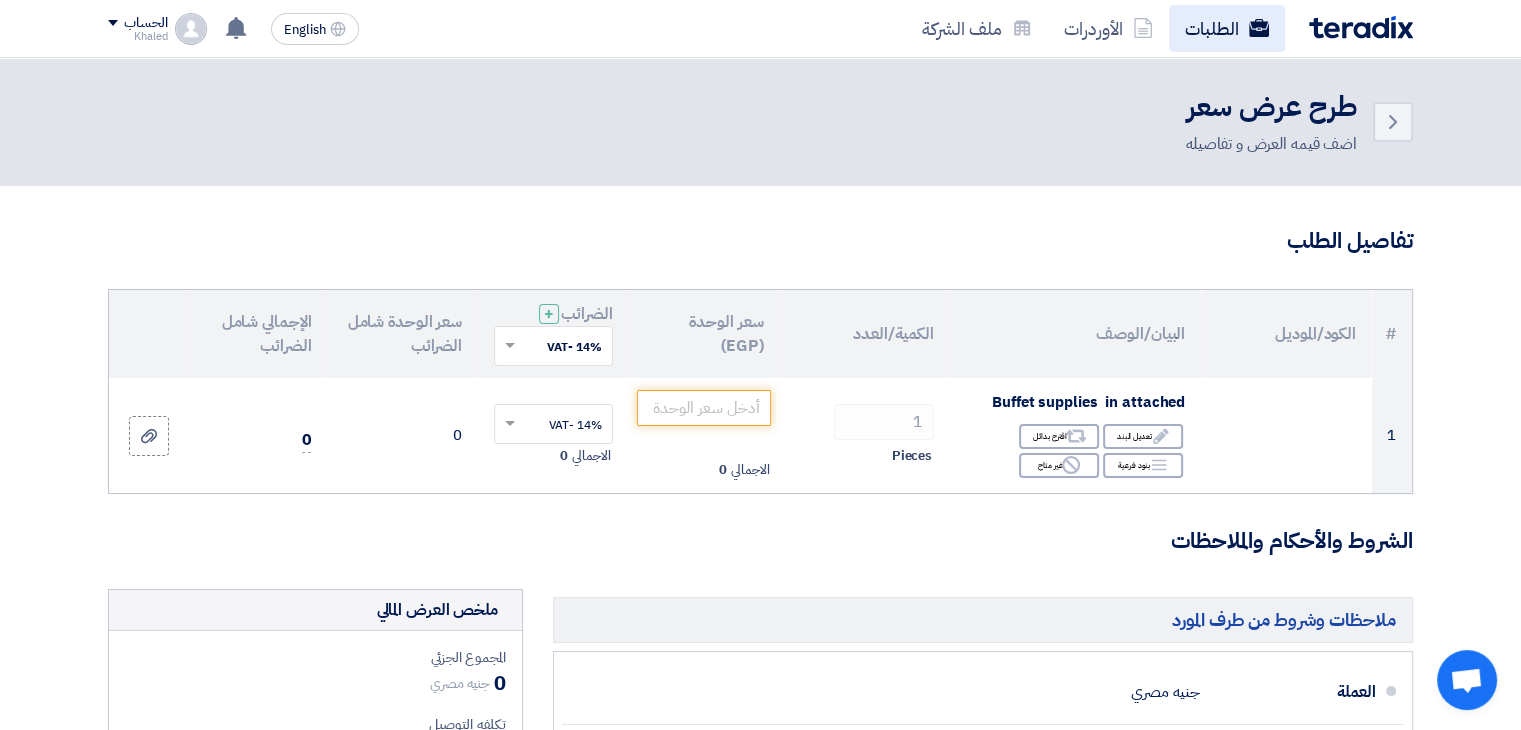 click on "الطلبات" 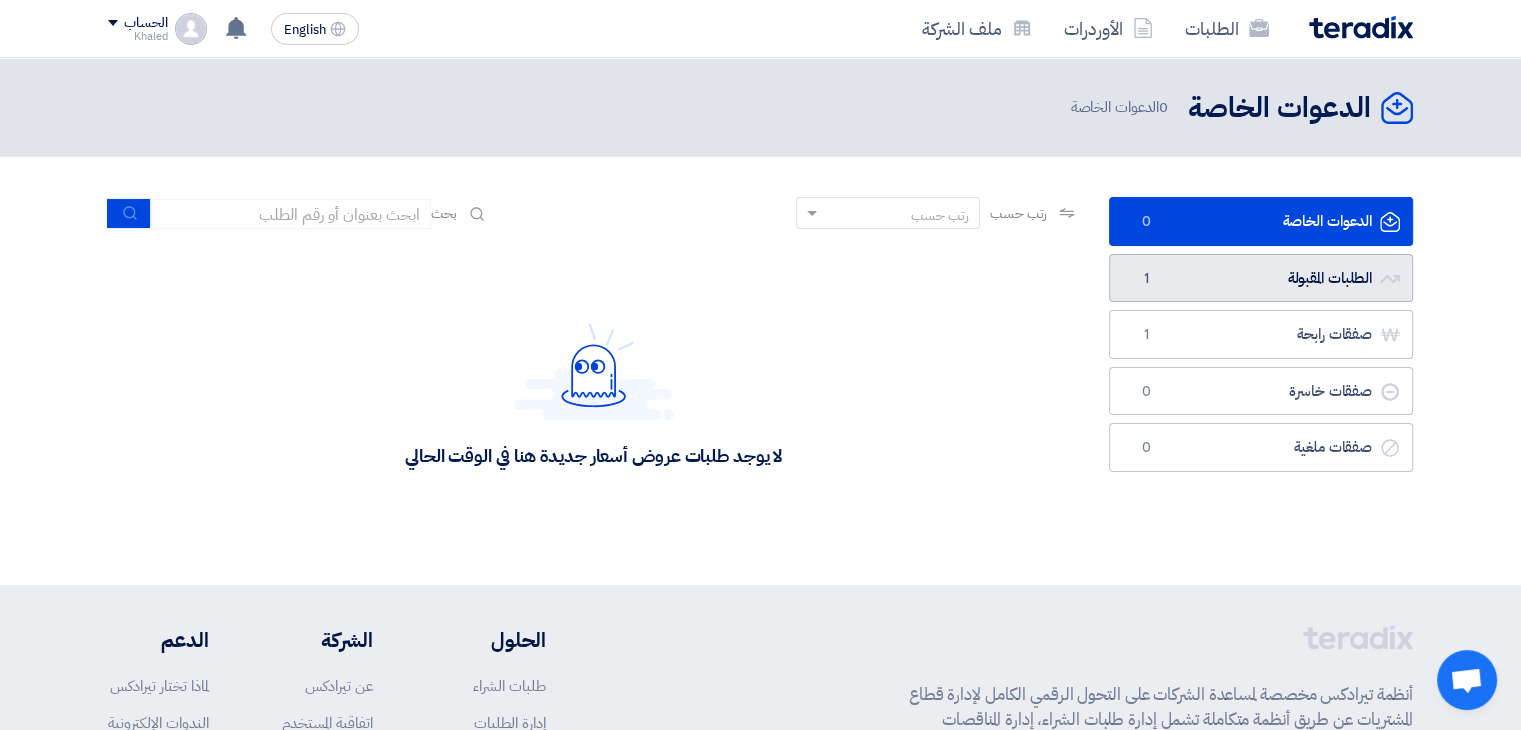 click on "الطلبات المقبولة
الطلبات المقبولة
1" 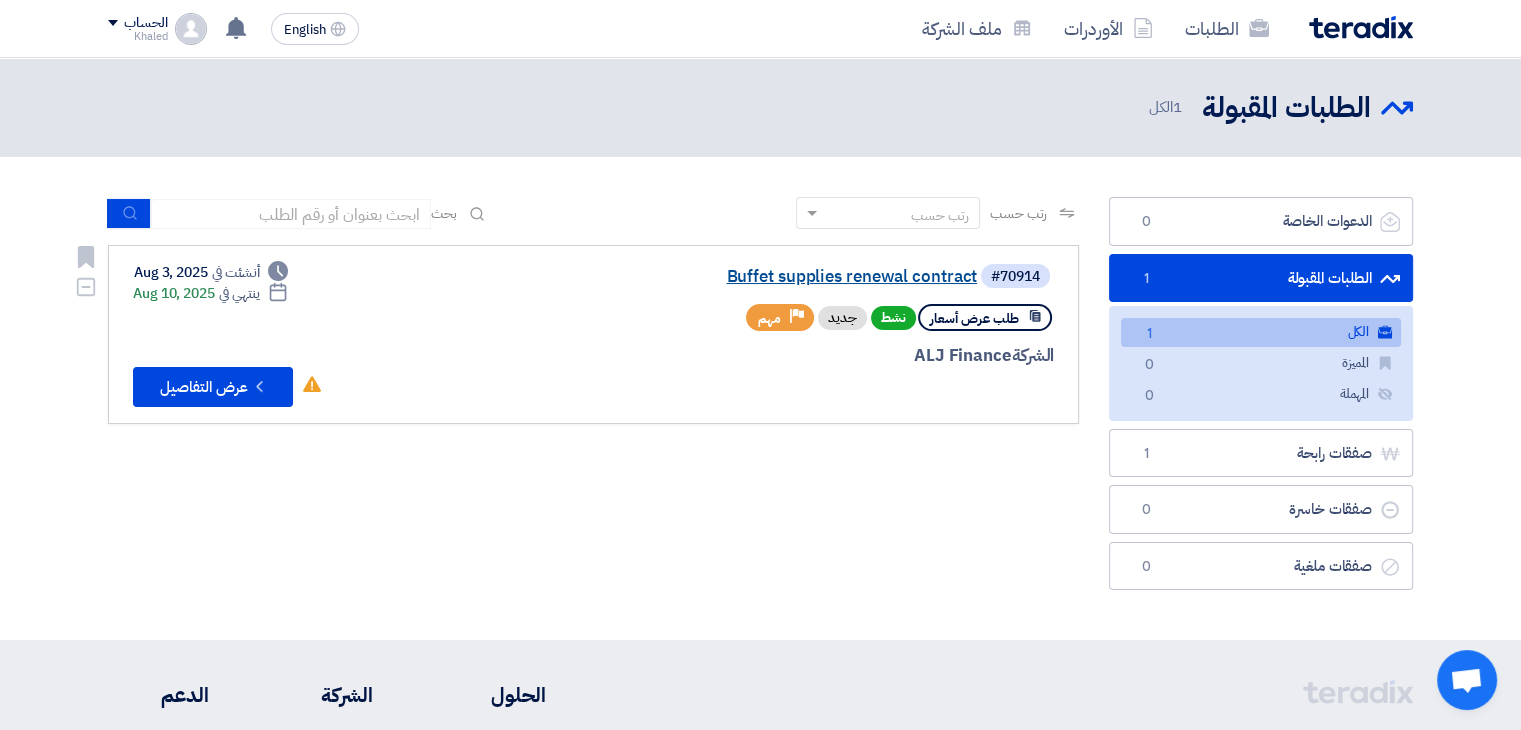 click on "Buffet supplies renewal contract" 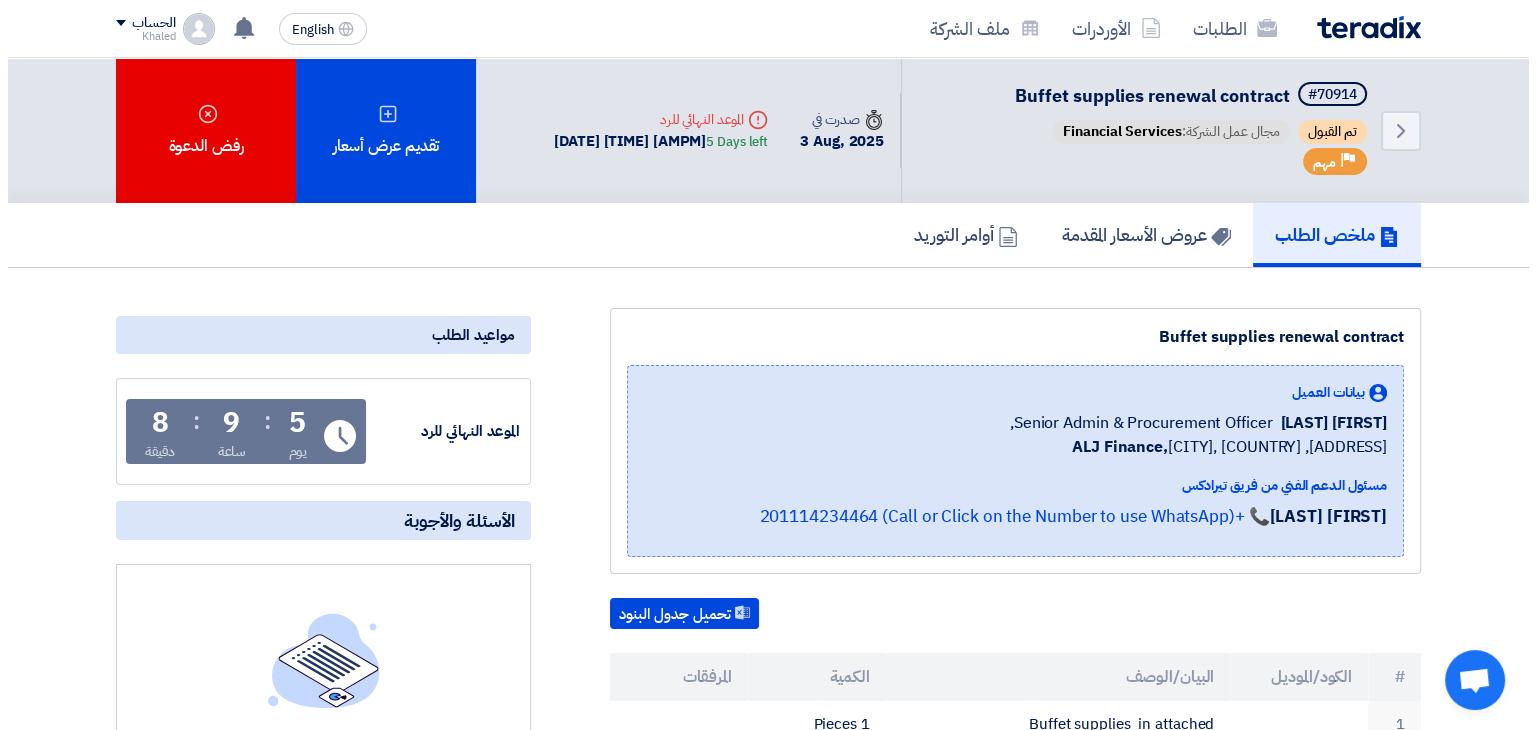 scroll, scrollTop: 0, scrollLeft: 0, axis: both 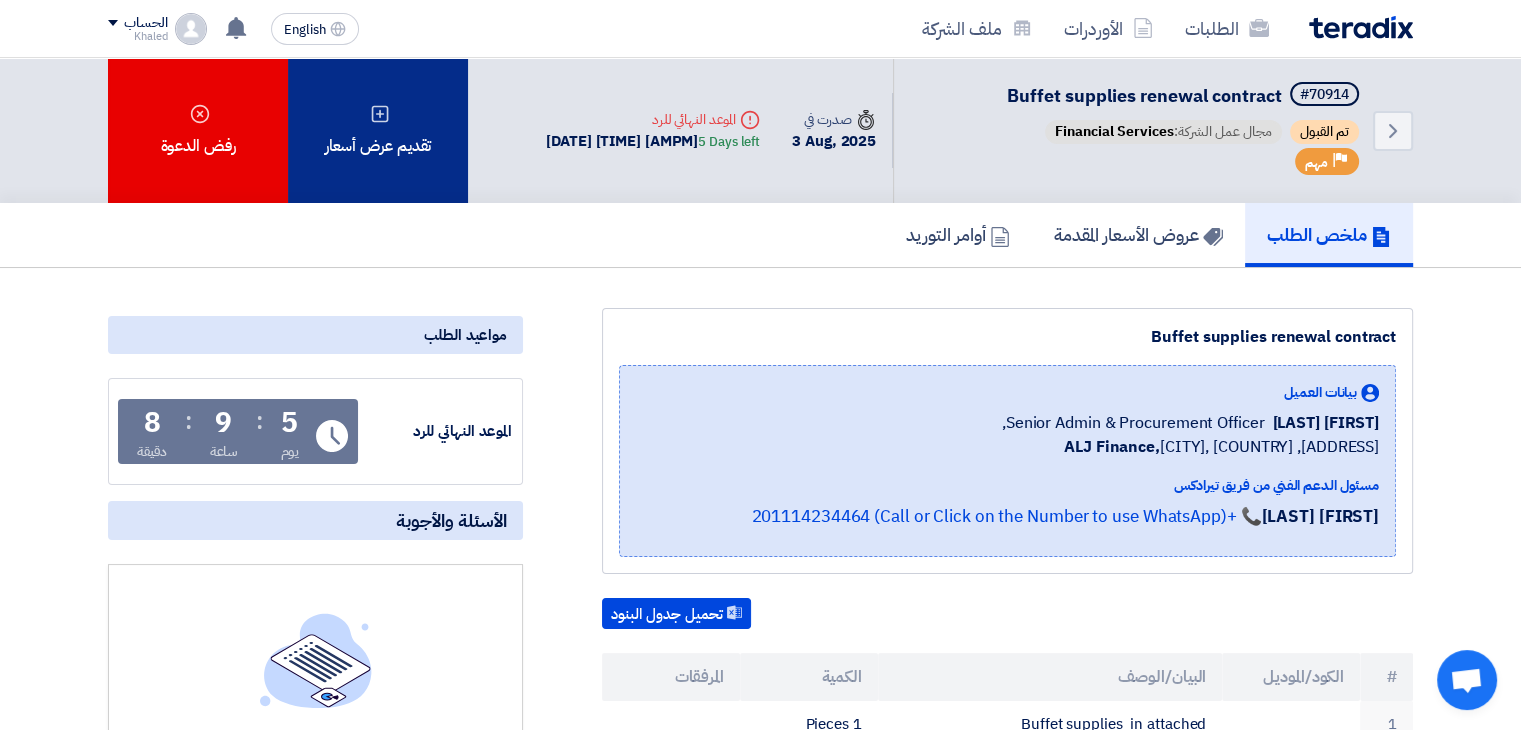 click on "تقديم عرض أسعار" 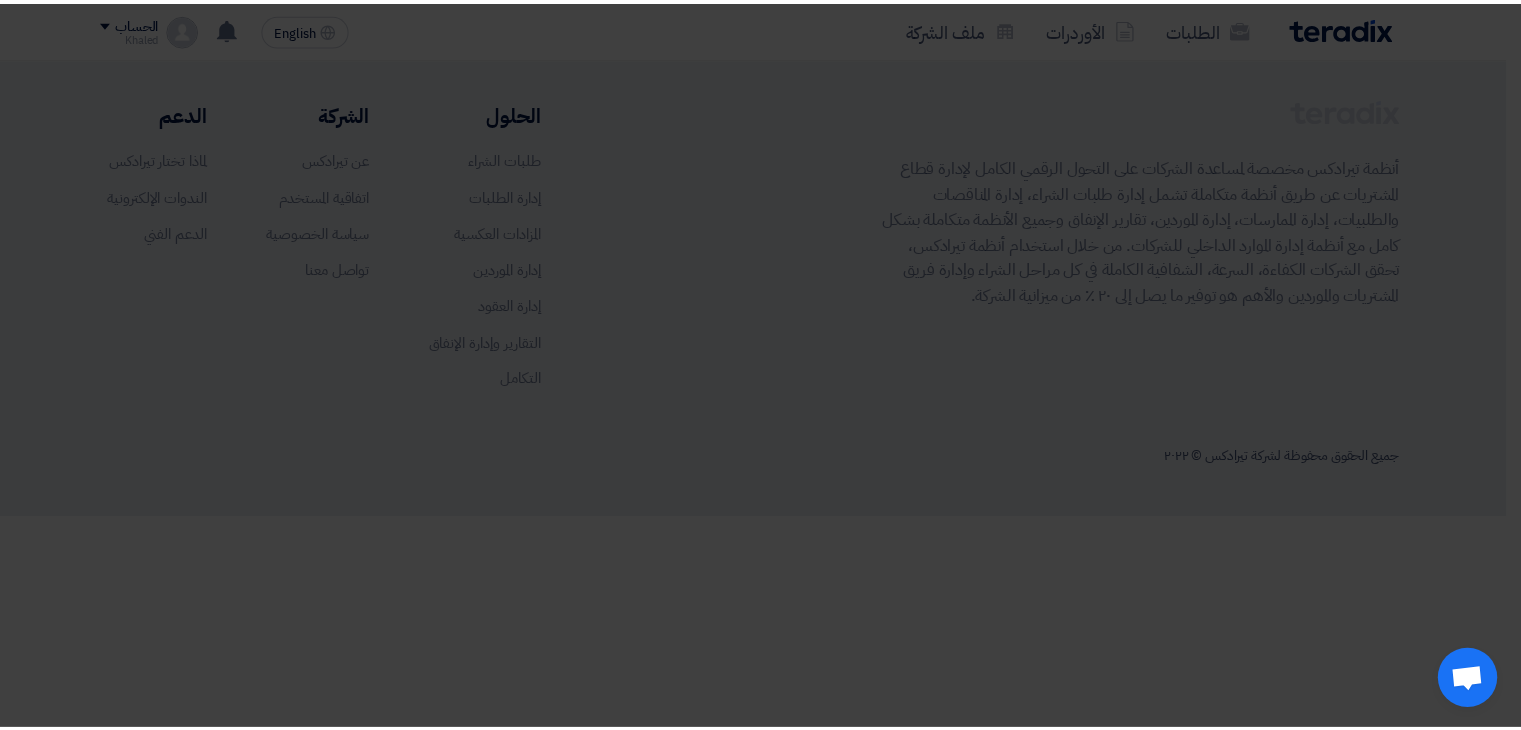 scroll, scrollTop: 0, scrollLeft: 0, axis: both 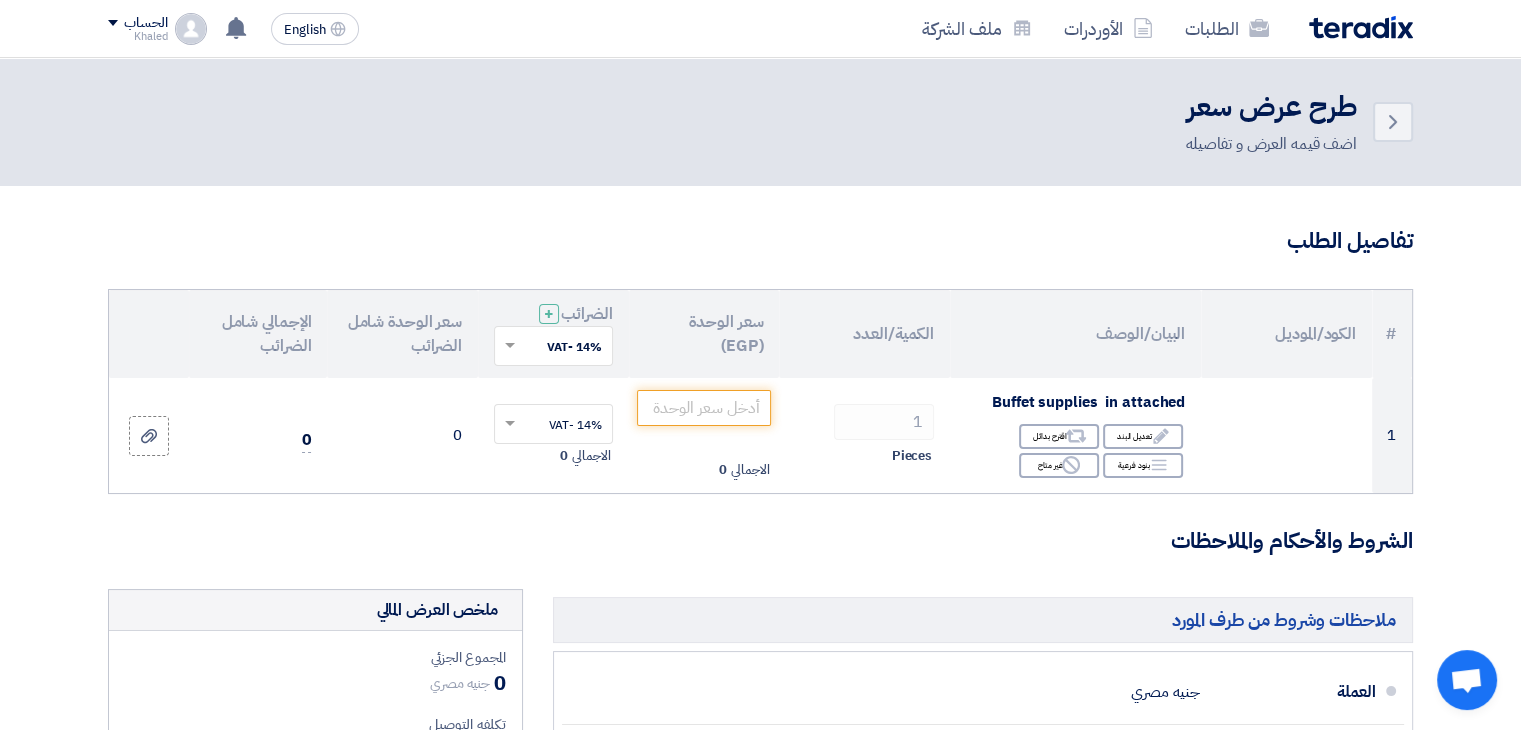 click 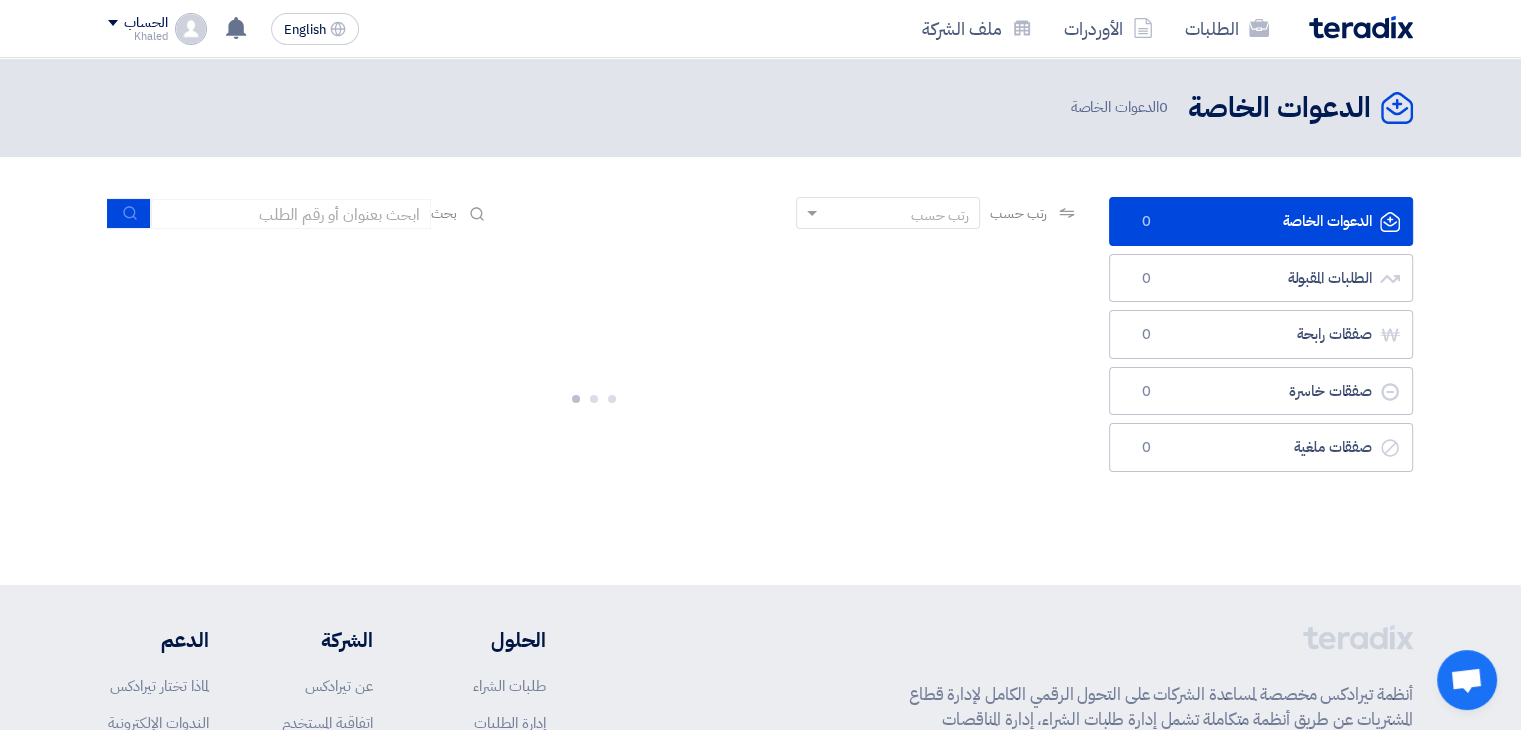 scroll, scrollTop: 0, scrollLeft: 0, axis: both 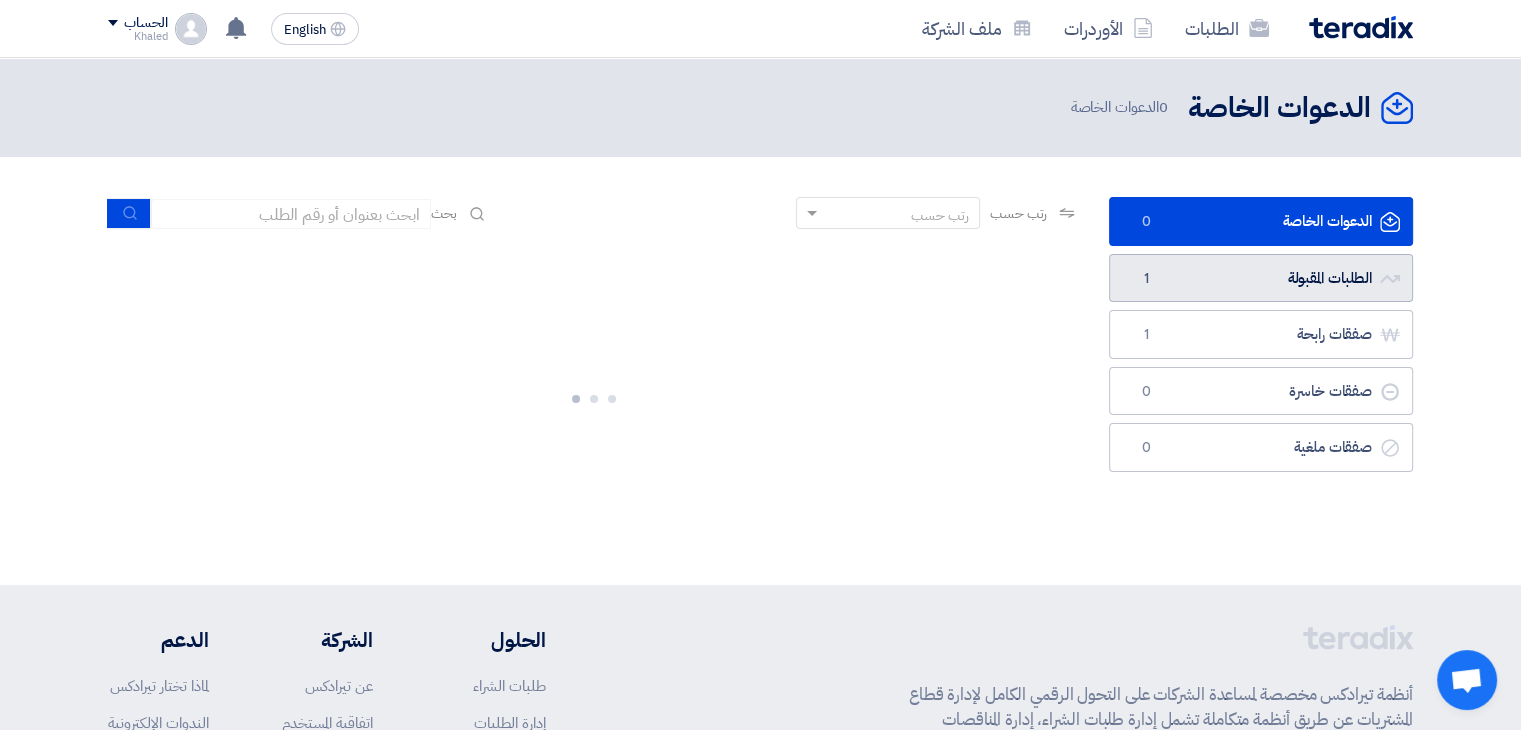 click on "الطلبات المقبولة
الطلبات المقبولة
1" 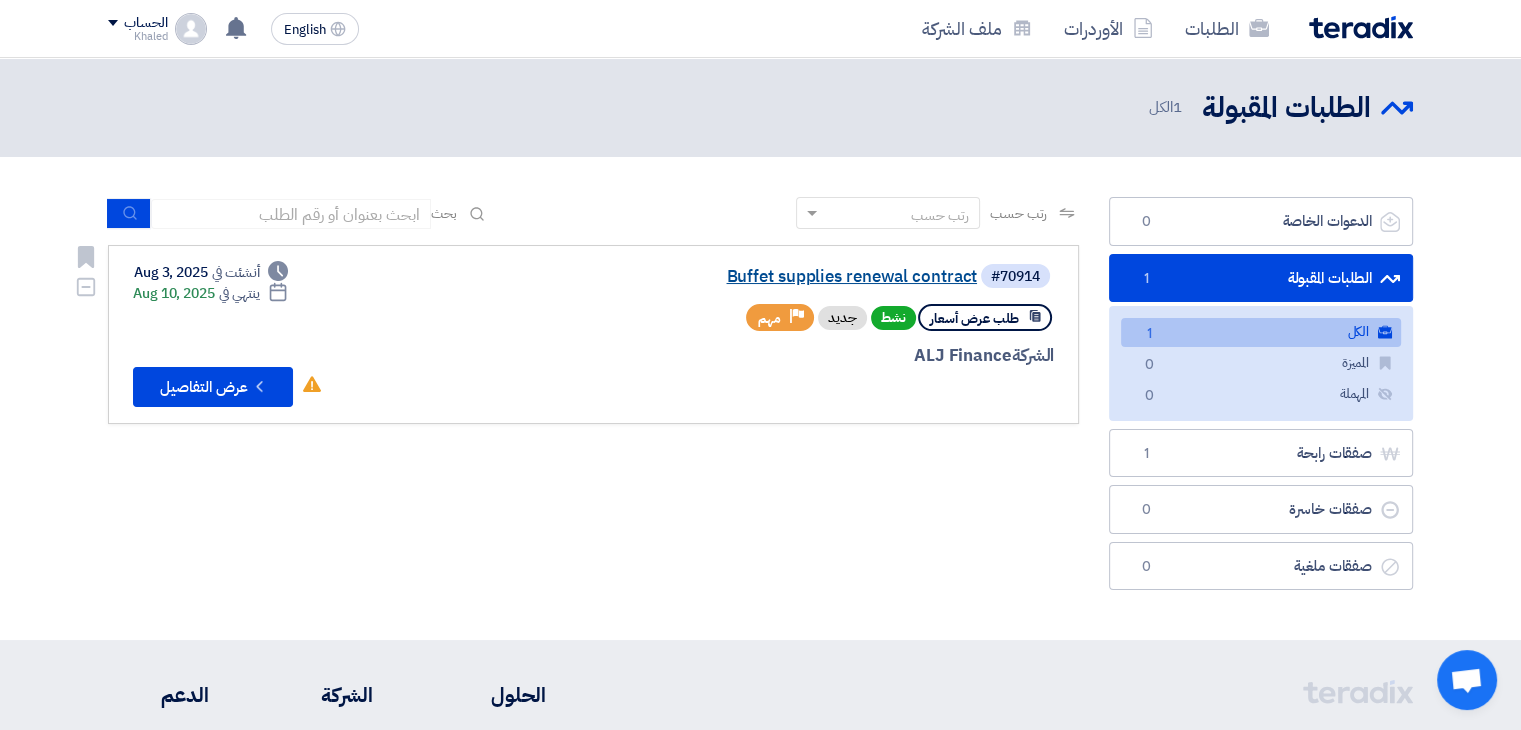 click on "Buffet supplies renewal contract" 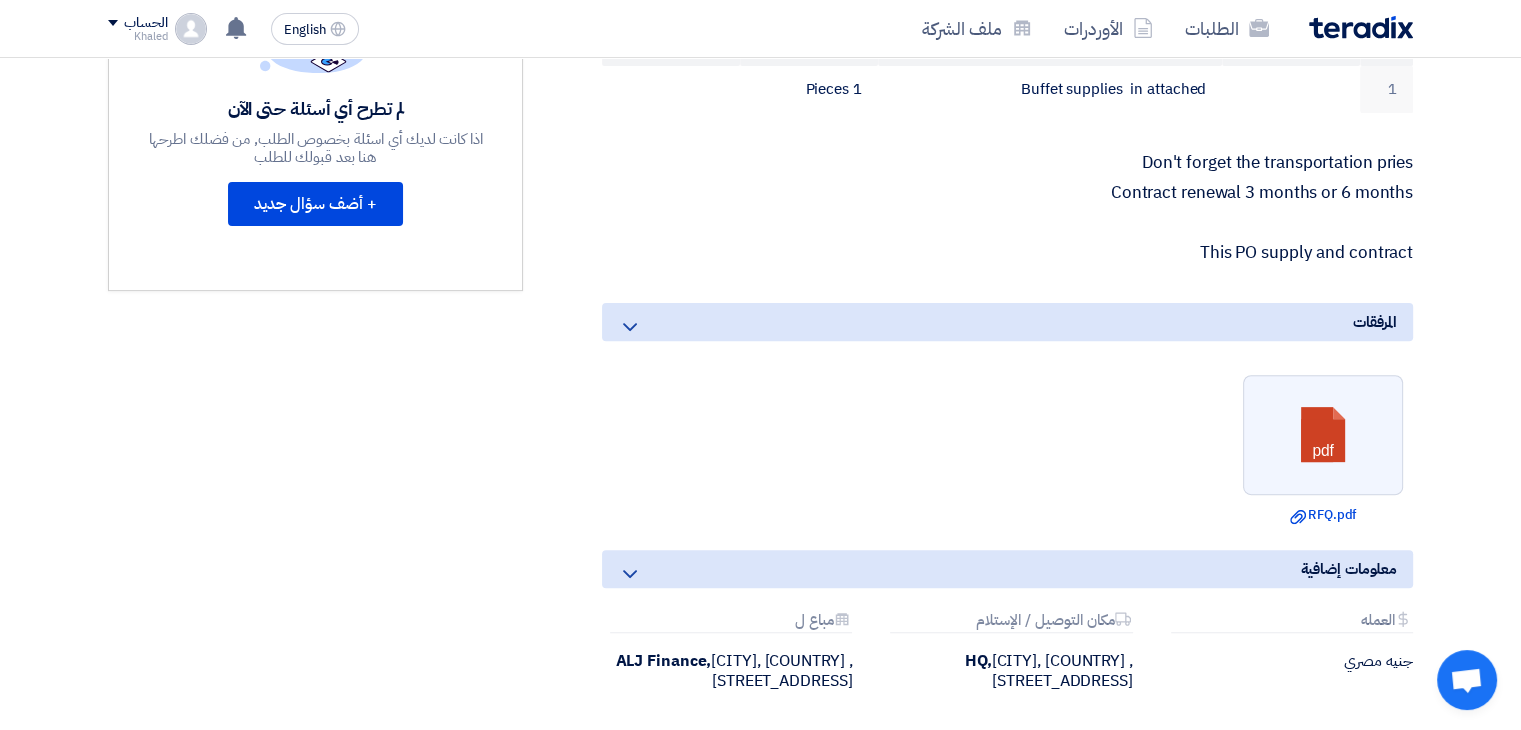 scroll, scrollTop: 636, scrollLeft: 0, axis: vertical 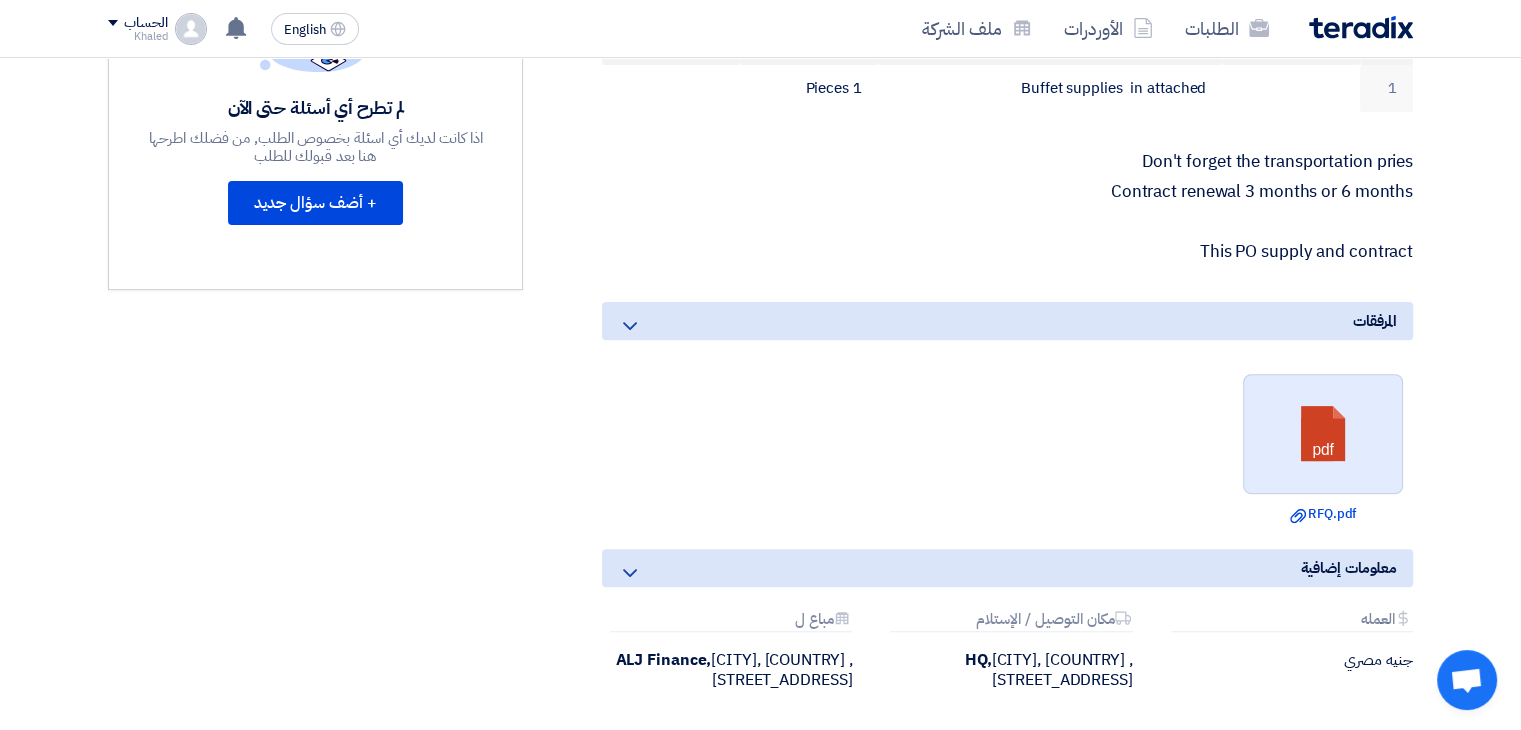 click at bounding box center [1324, 435] 